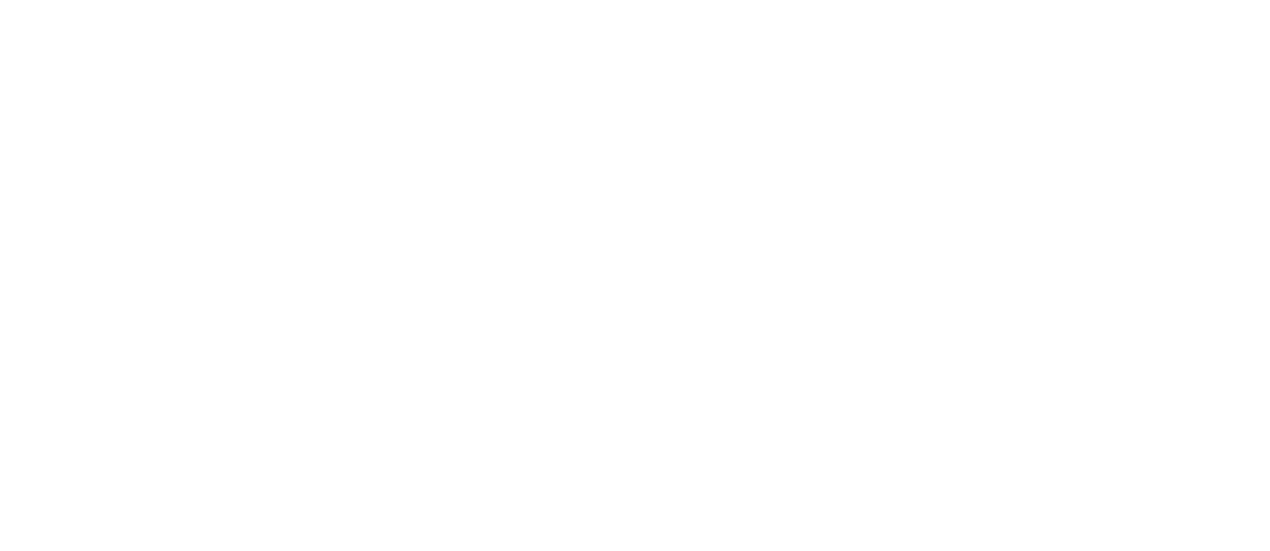 scroll, scrollTop: 0, scrollLeft: 0, axis: both 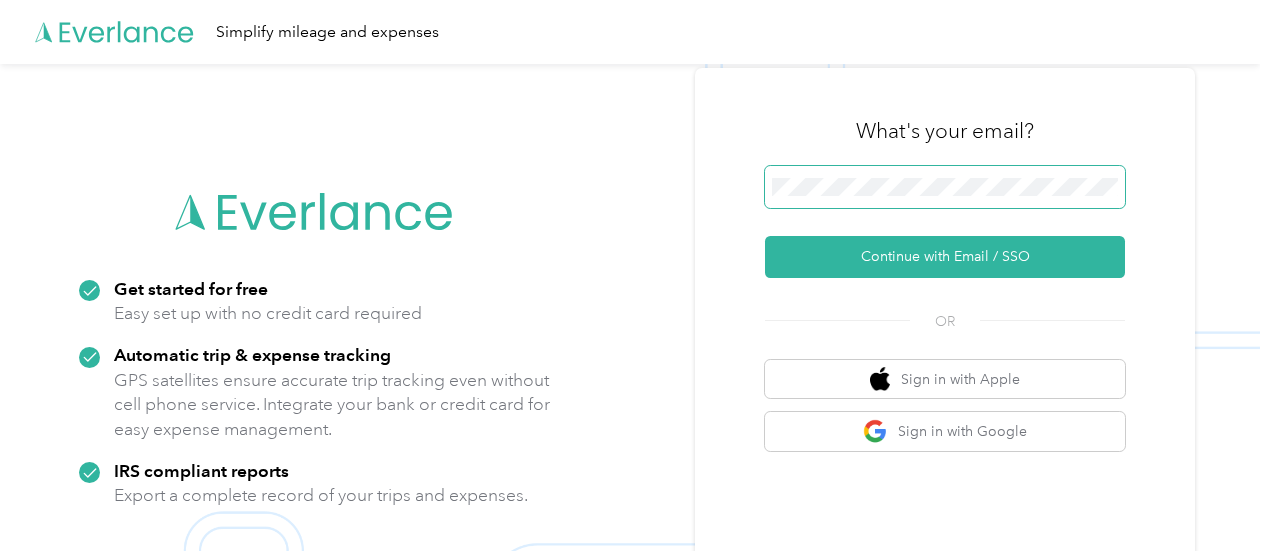 click at bounding box center (945, 187) 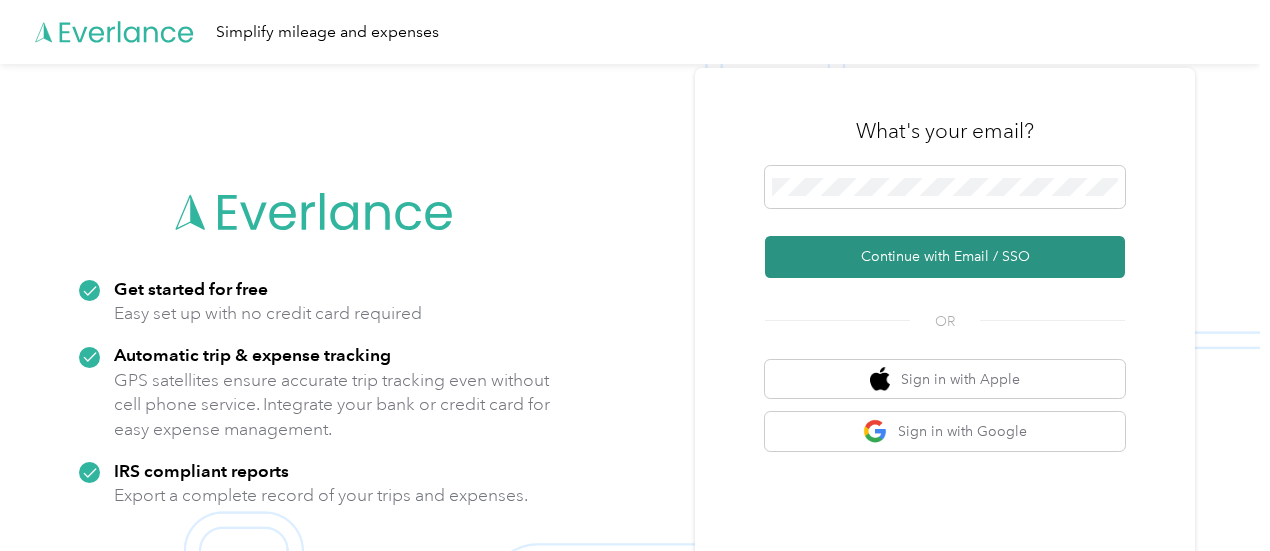 click on "Continue with Email / SSO" at bounding box center [945, 257] 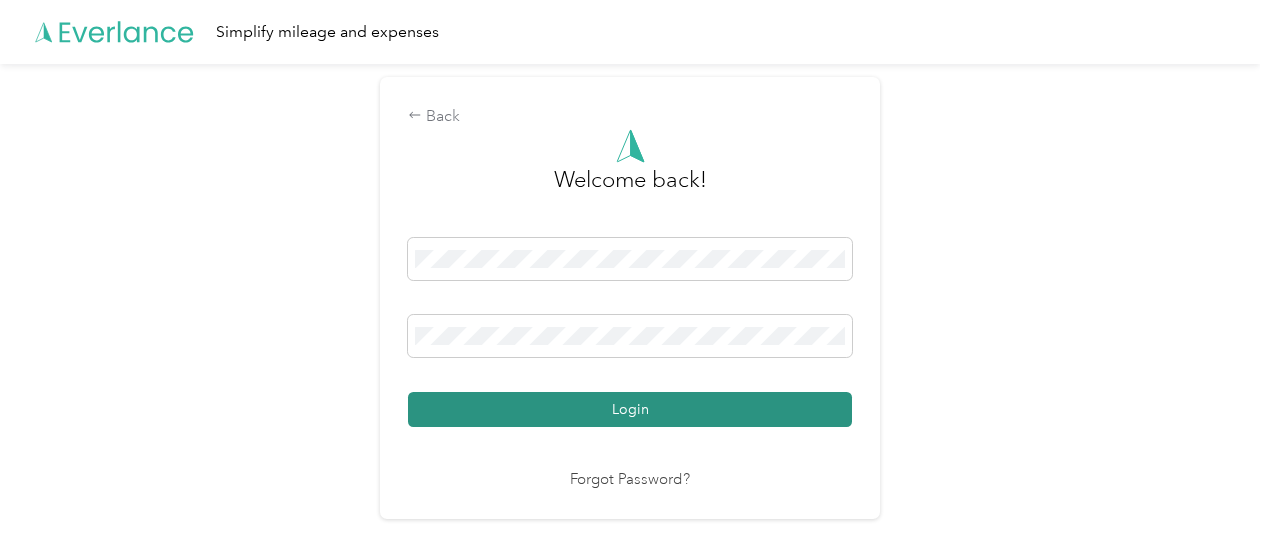 click on "Login" at bounding box center [630, 409] 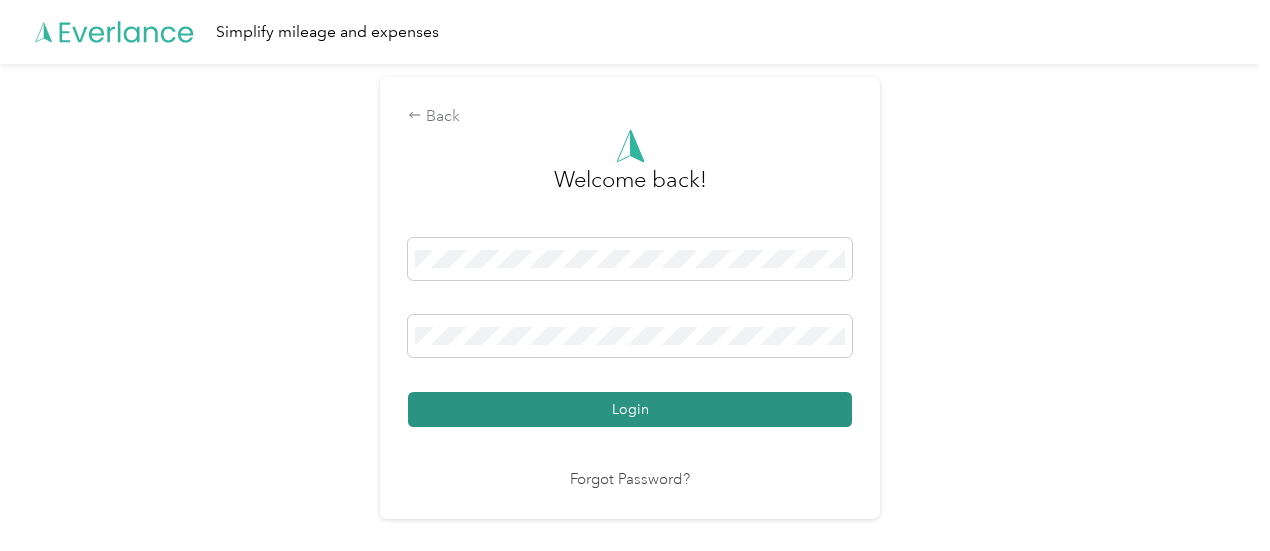 click on "Login" at bounding box center [630, 409] 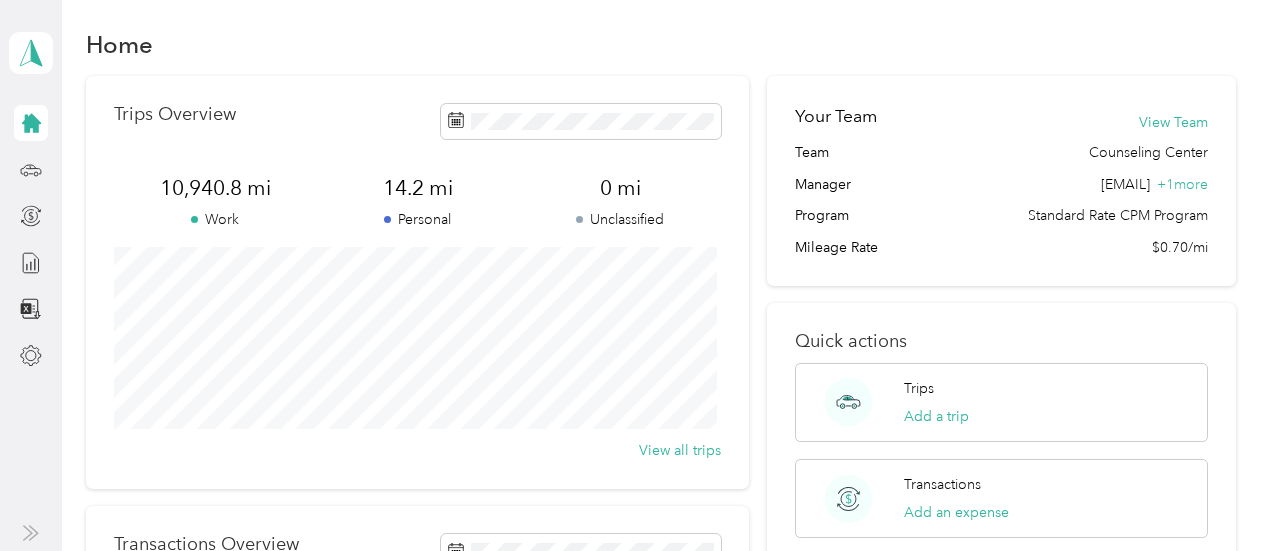 scroll, scrollTop: 0, scrollLeft: 0, axis: both 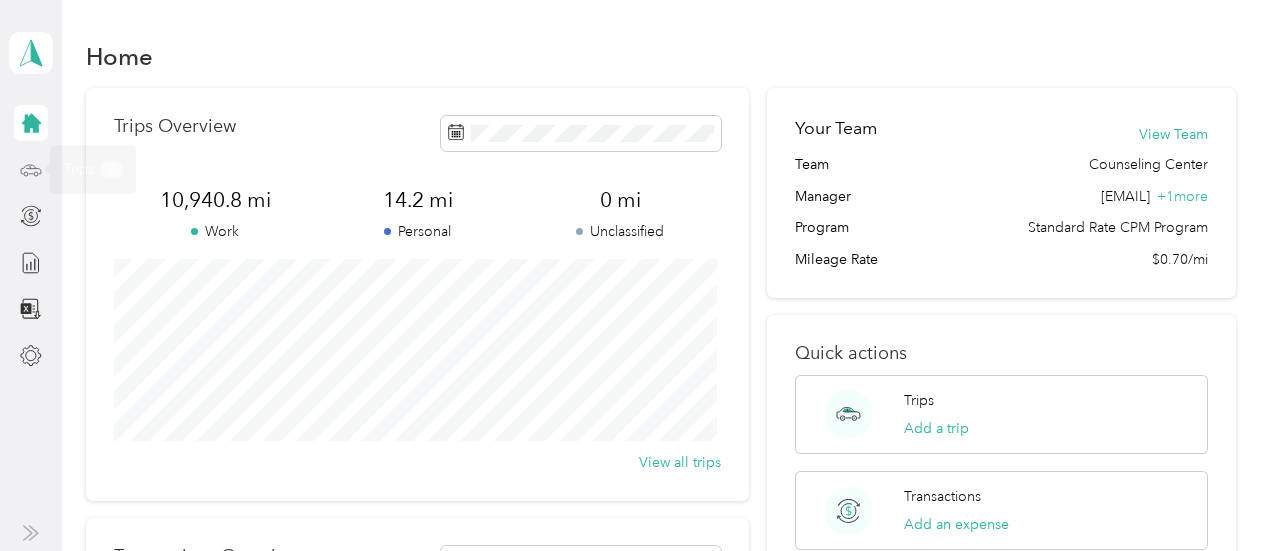 click 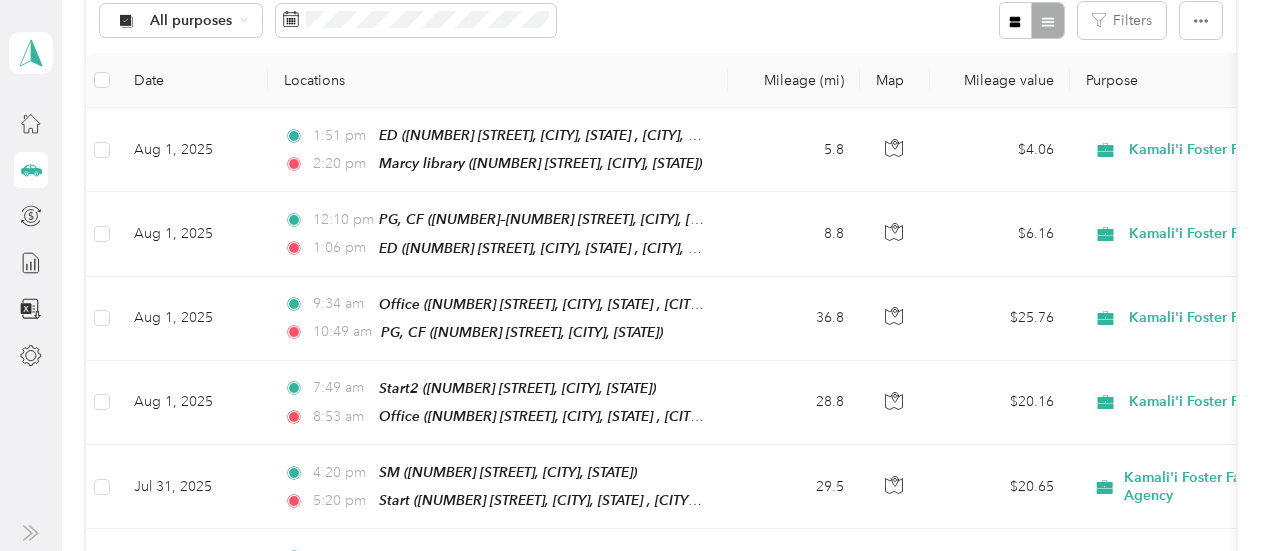 scroll, scrollTop: 225, scrollLeft: 0, axis: vertical 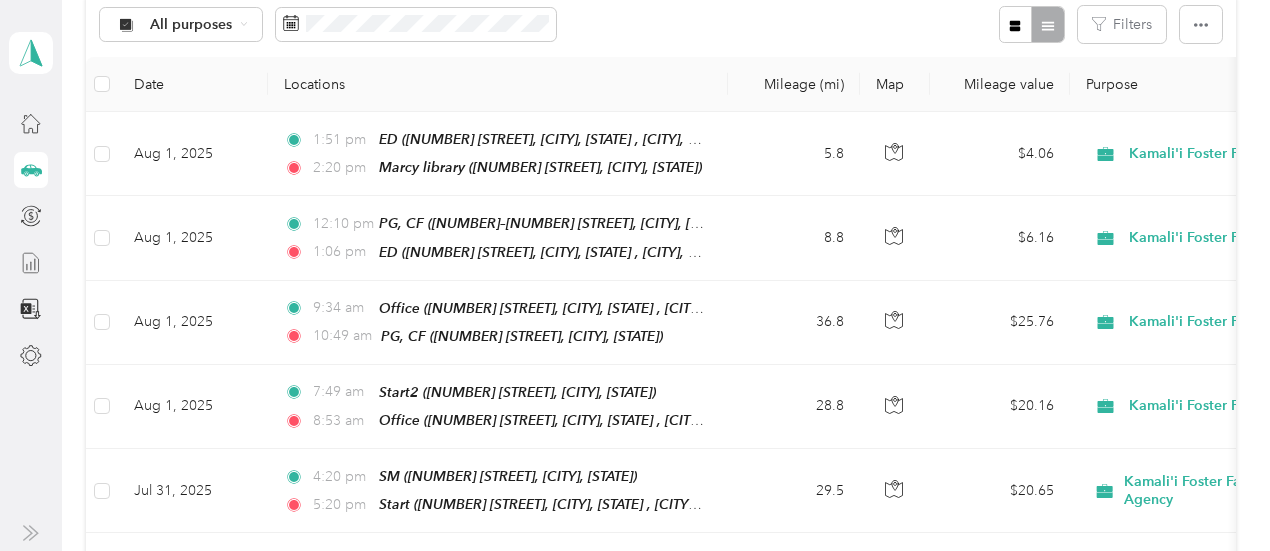 click at bounding box center (31, 263) 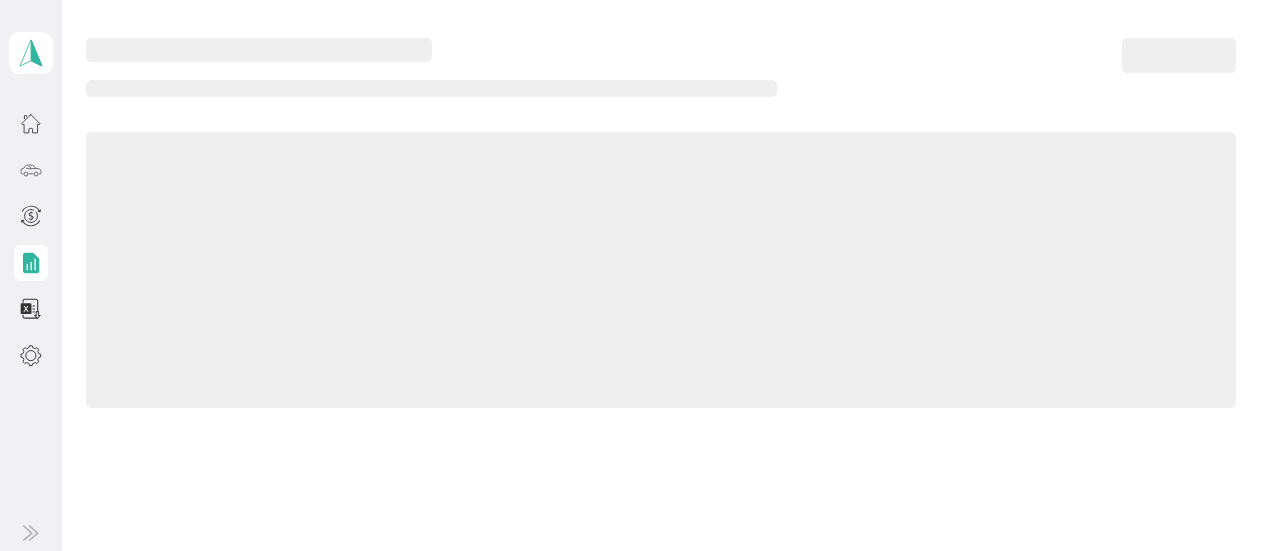 scroll, scrollTop: 225, scrollLeft: 0, axis: vertical 